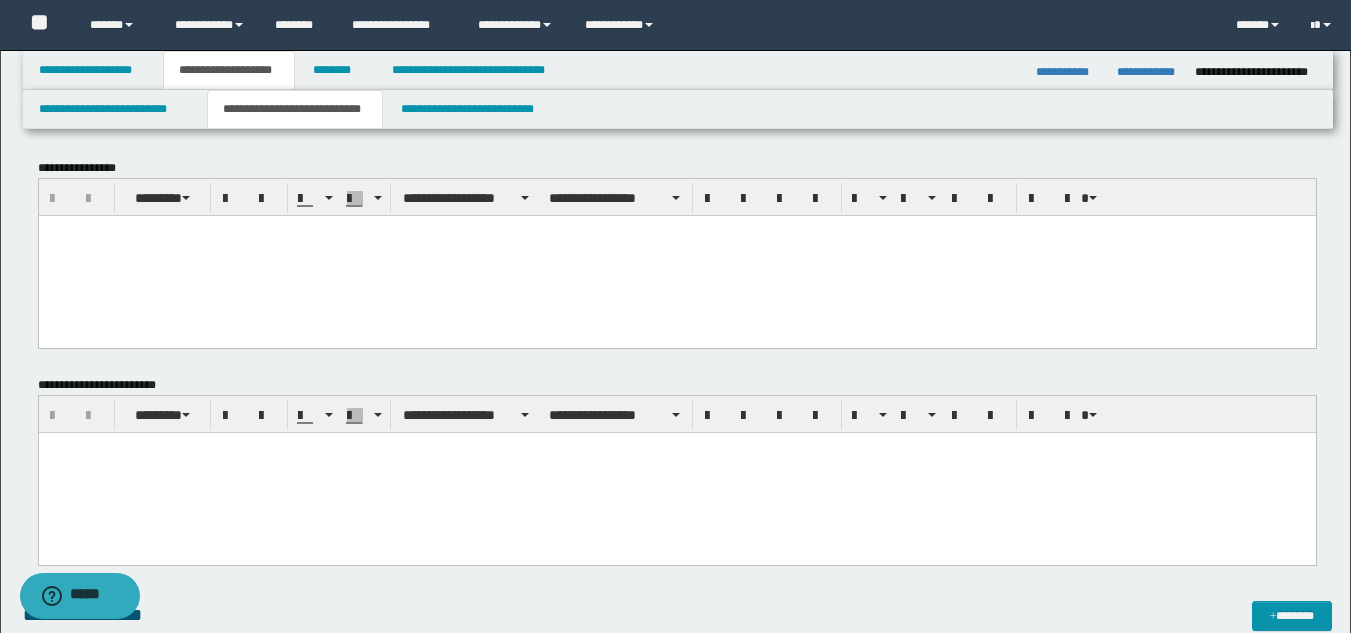 scroll, scrollTop: 0, scrollLeft: 0, axis: both 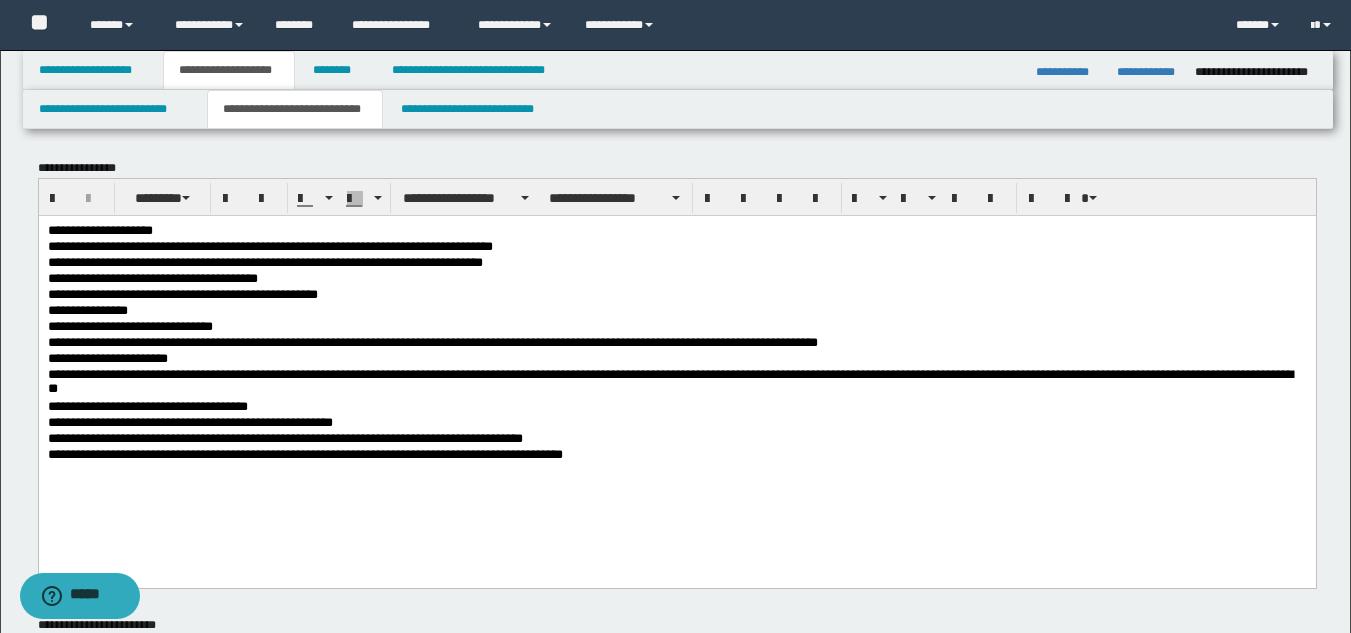 drag, startPoint x: 44, startPoint y: 227, endPoint x: 410, endPoint y: 345, distance: 384.5517 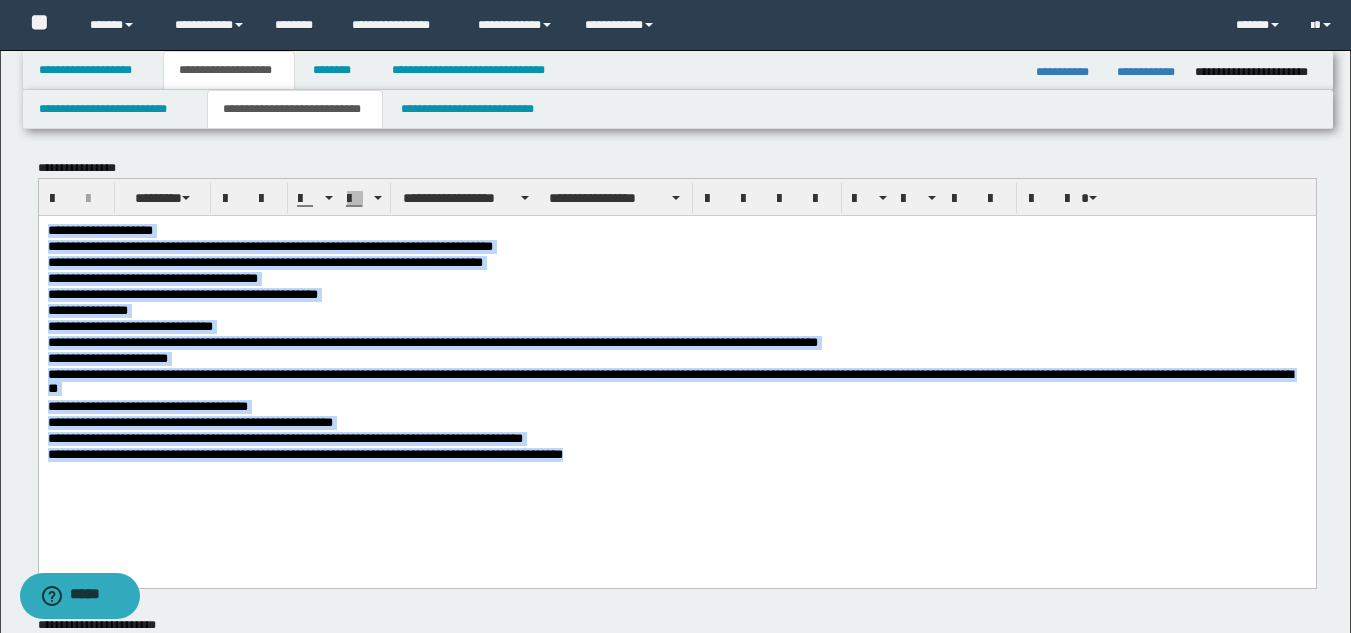 drag, startPoint x: 46, startPoint y: 232, endPoint x: 841, endPoint y: 460, distance: 827.04834 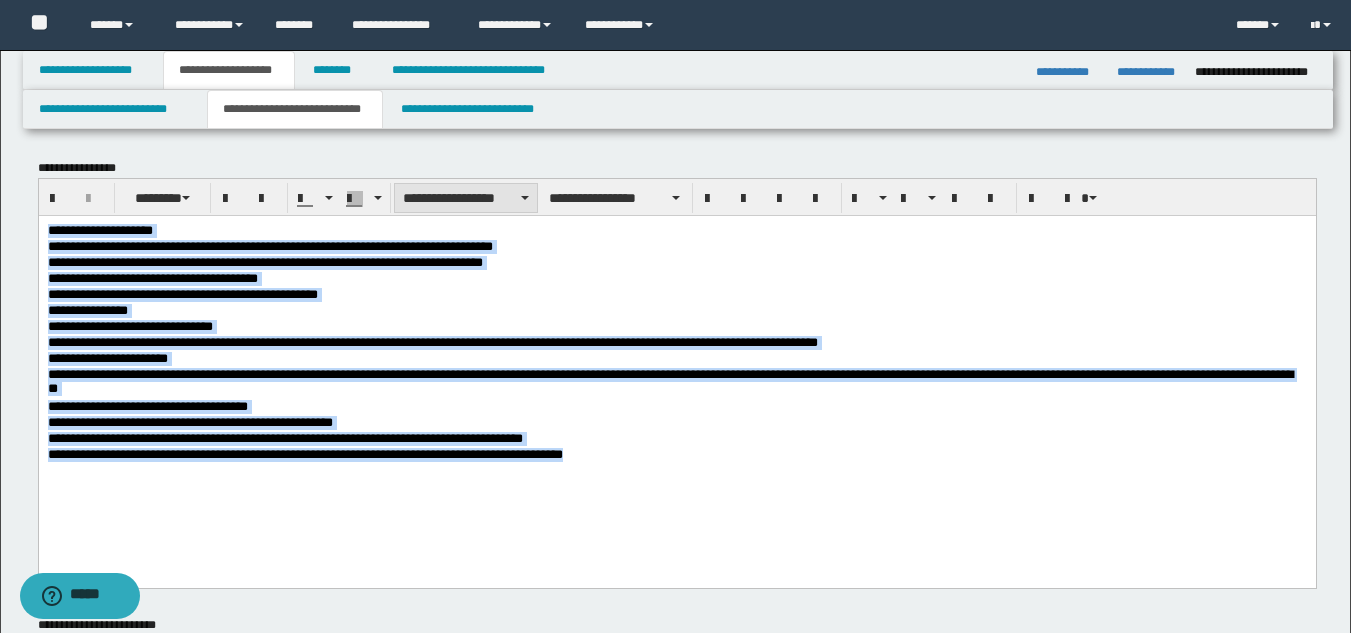 click on "**********" at bounding box center (466, 198) 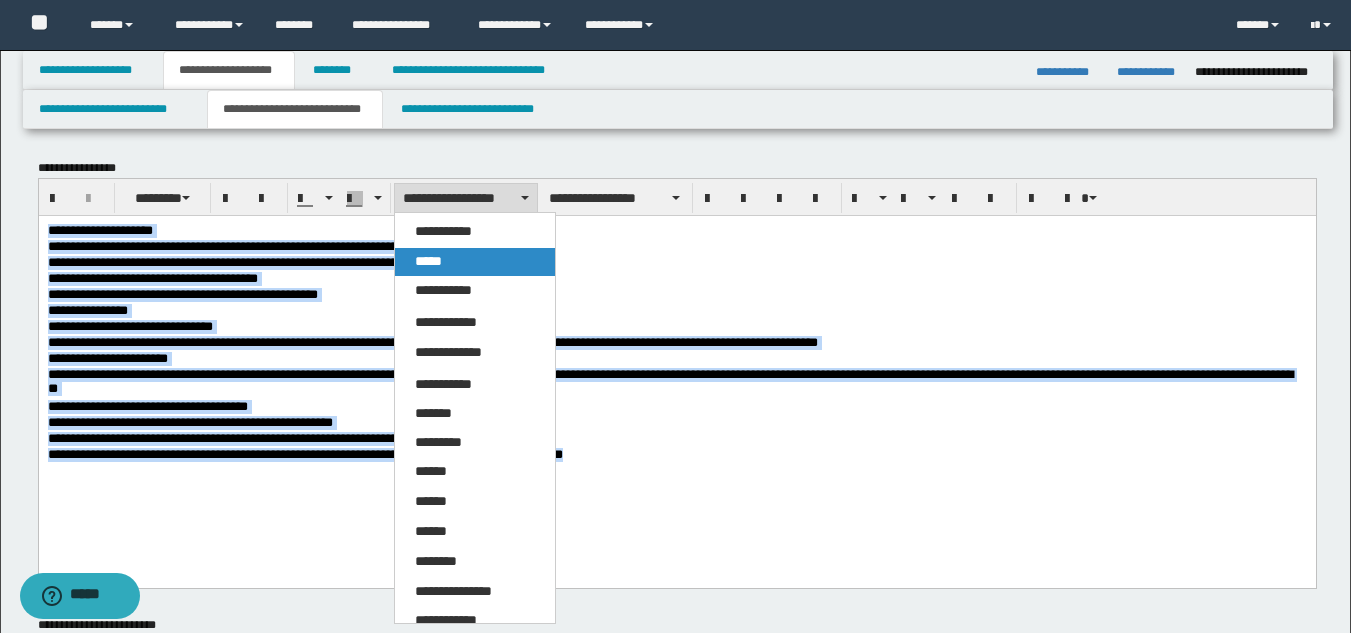 click on "*****" at bounding box center [475, 262] 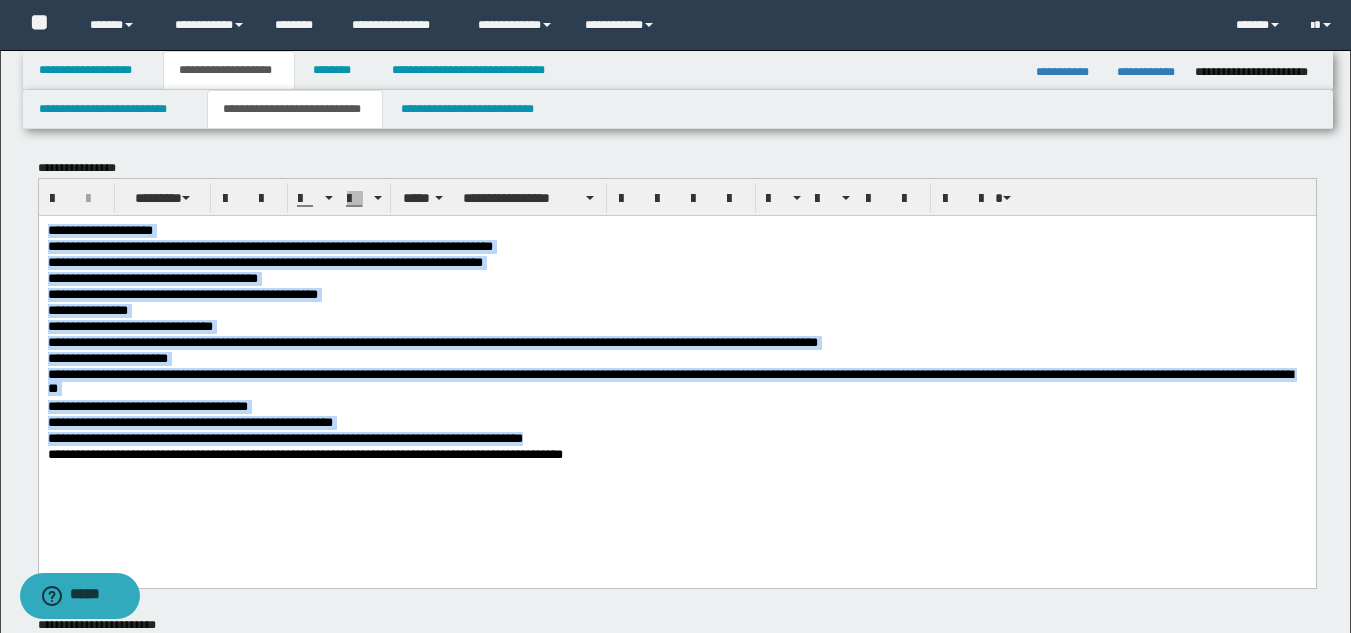 click on "**********" at bounding box center [676, 231] 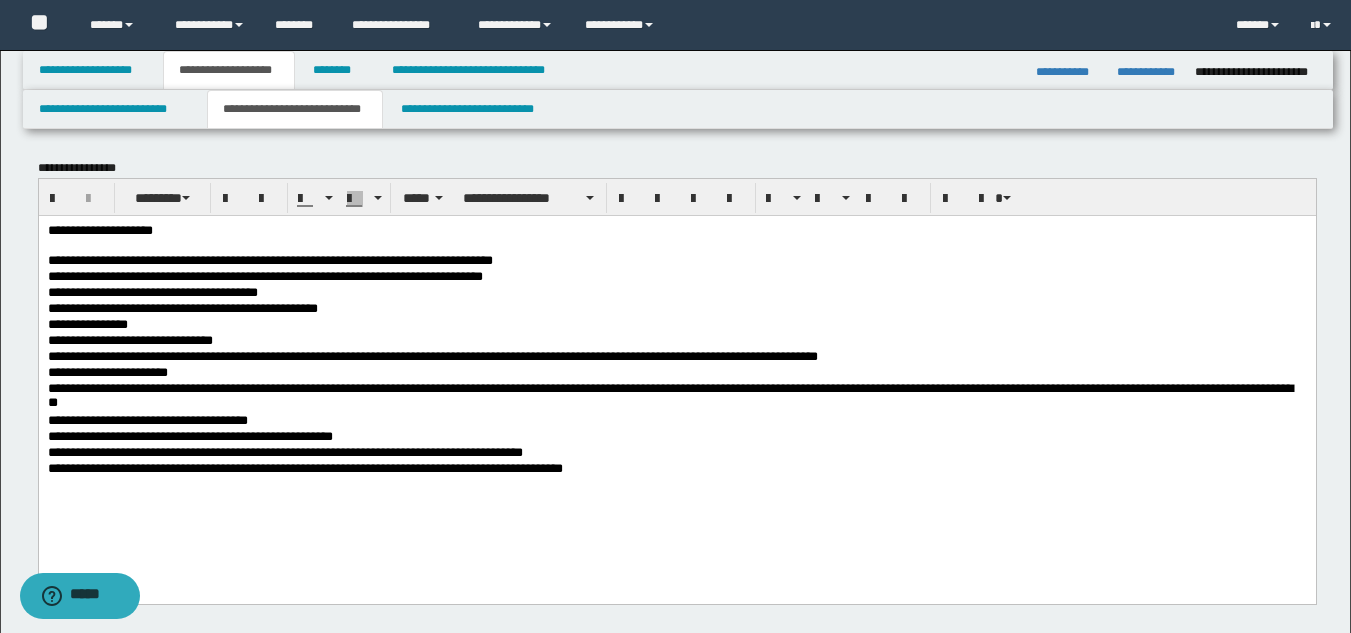 click on "**********" at bounding box center [676, 309] 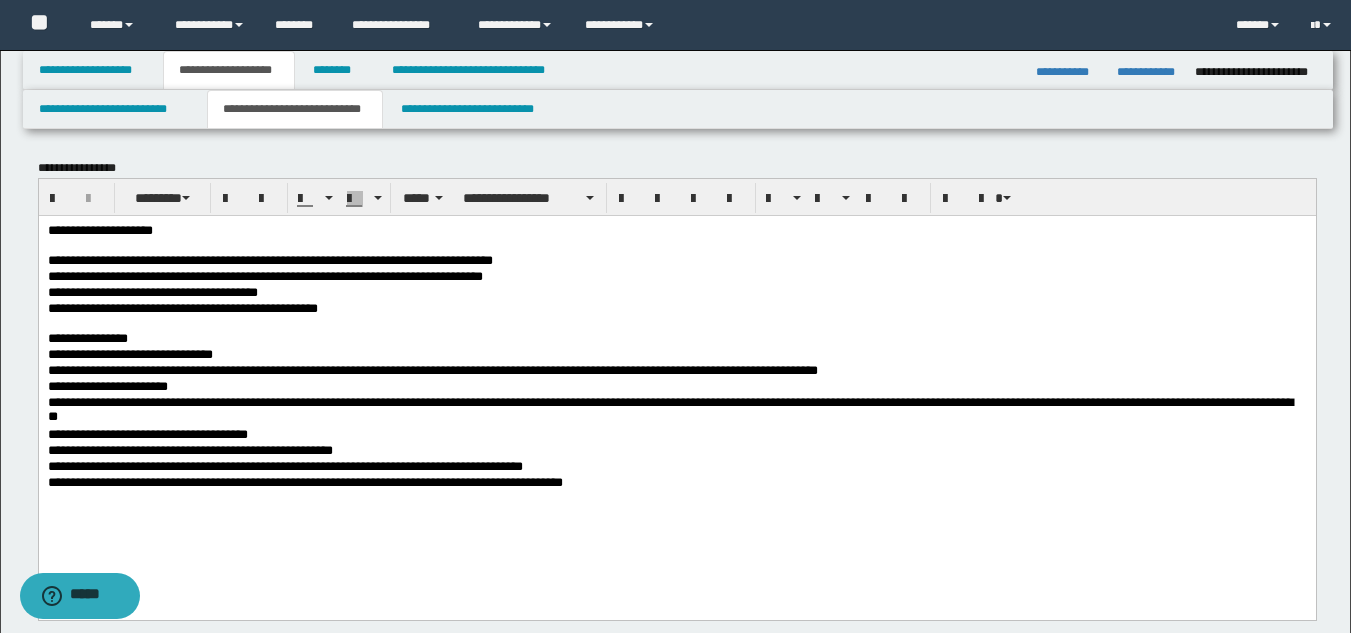 click on "**********" at bounding box center [676, 483] 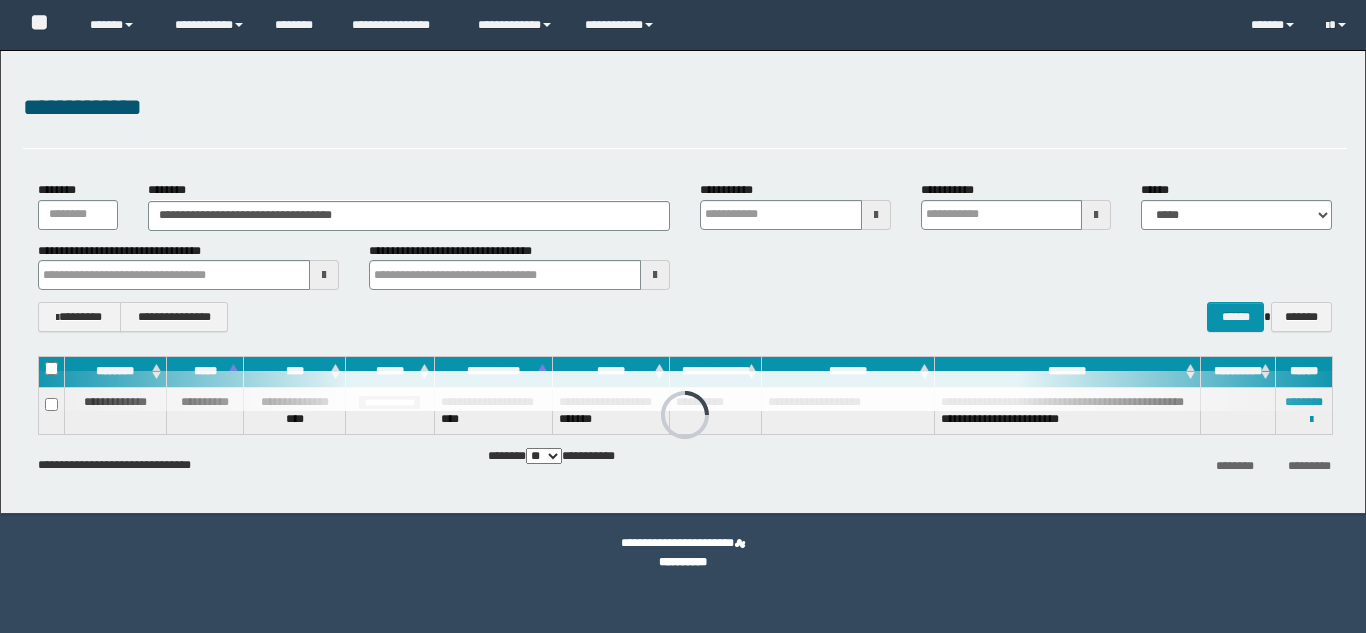 scroll, scrollTop: 0, scrollLeft: 0, axis: both 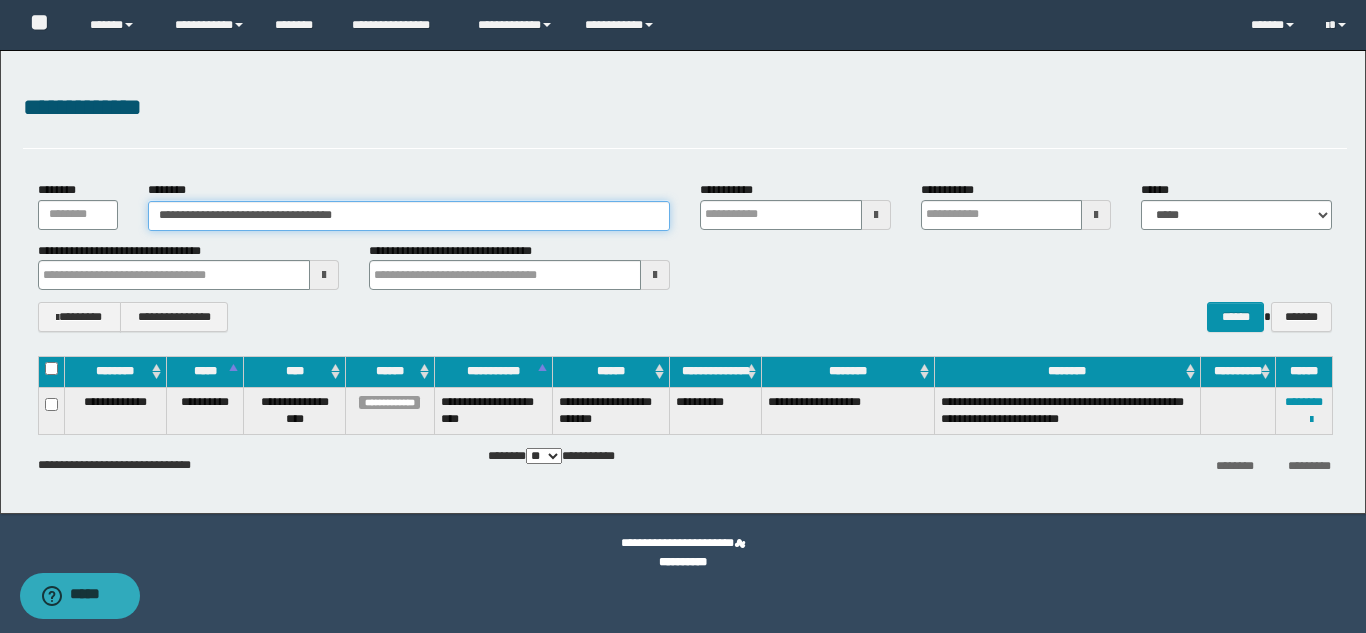 click on "**********" at bounding box center (409, 216) 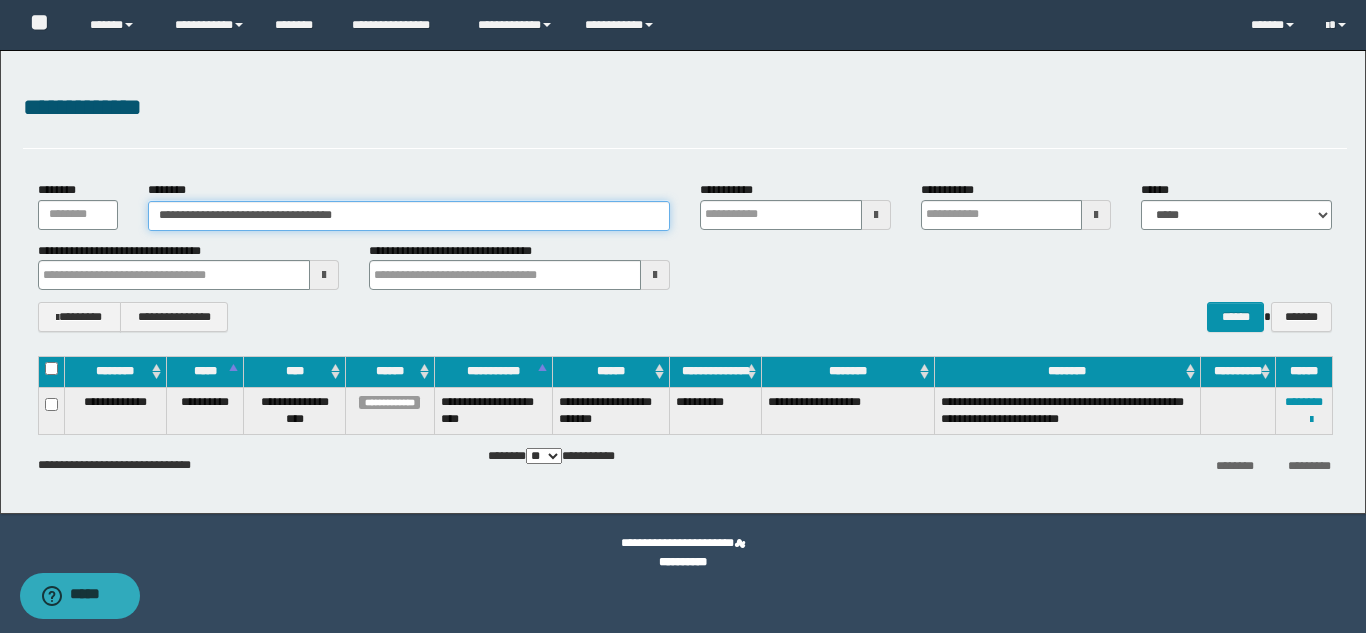 click on "**********" at bounding box center (409, 216) 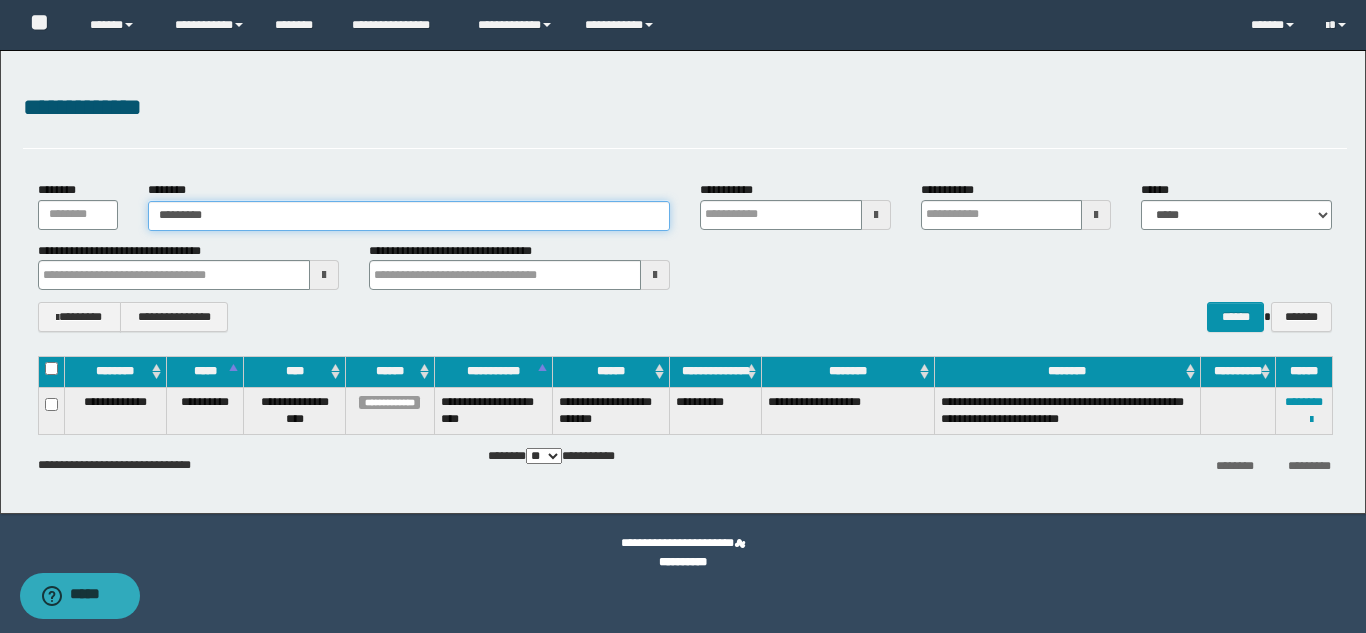 type on "********" 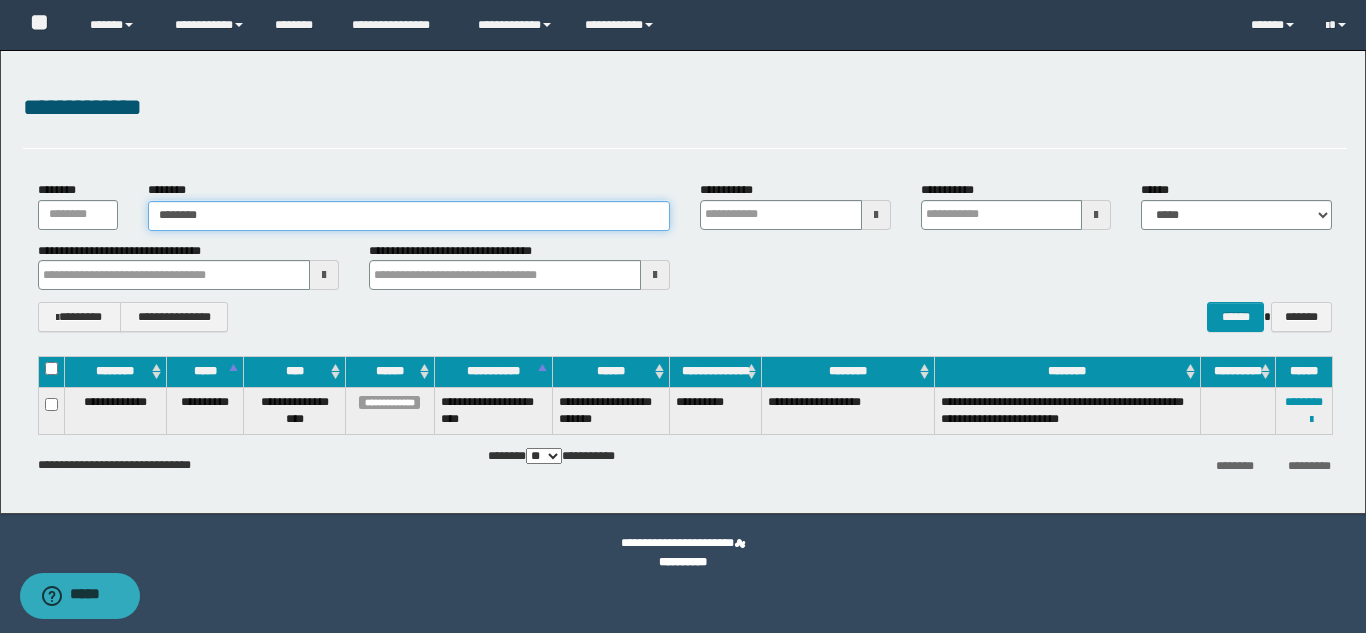 type on "********" 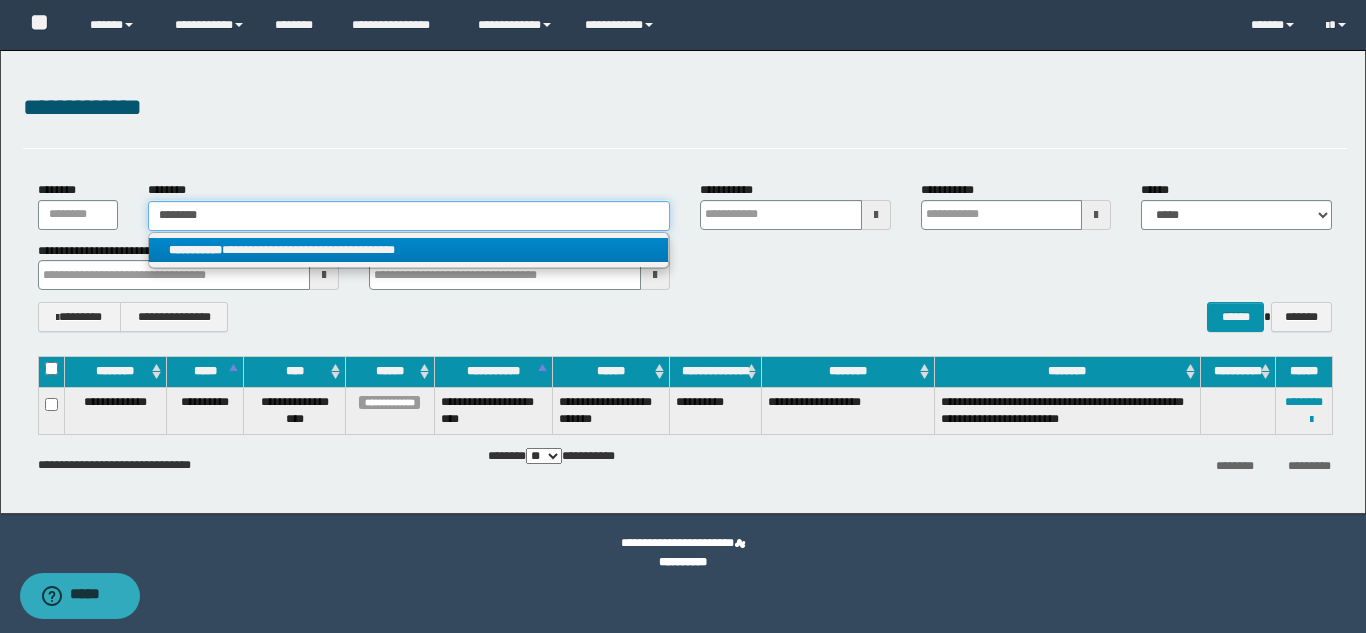 type on "********" 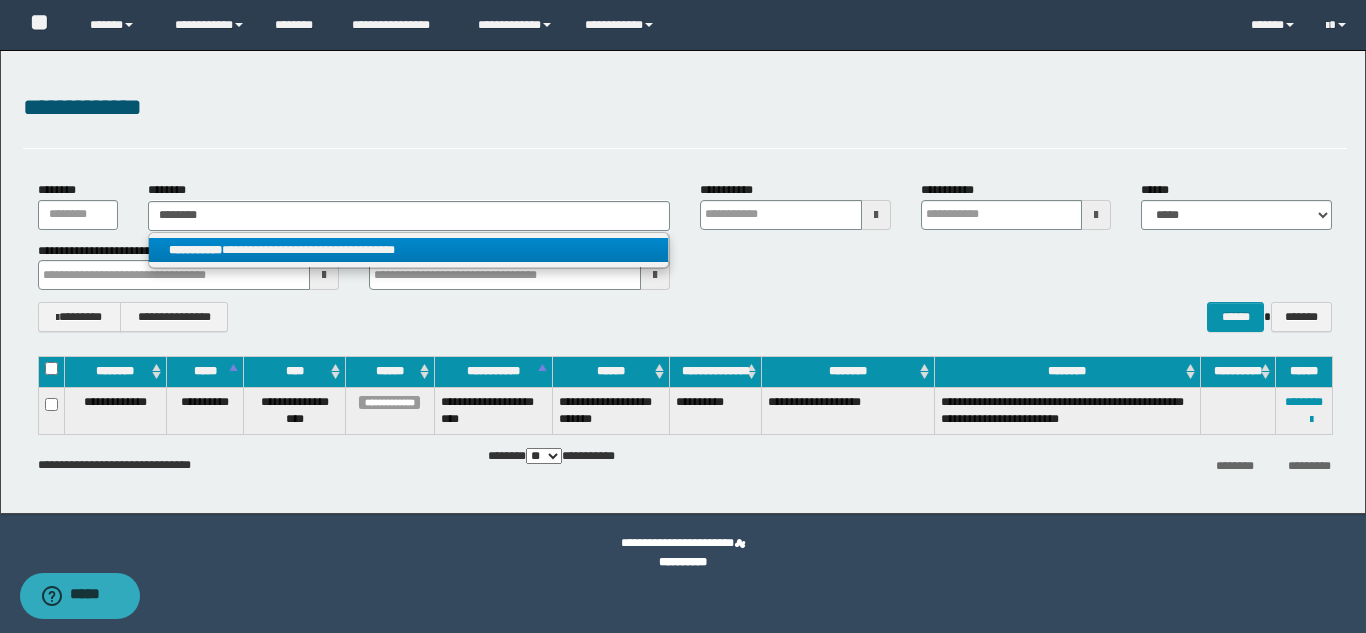 click on "**********" at bounding box center [408, 250] 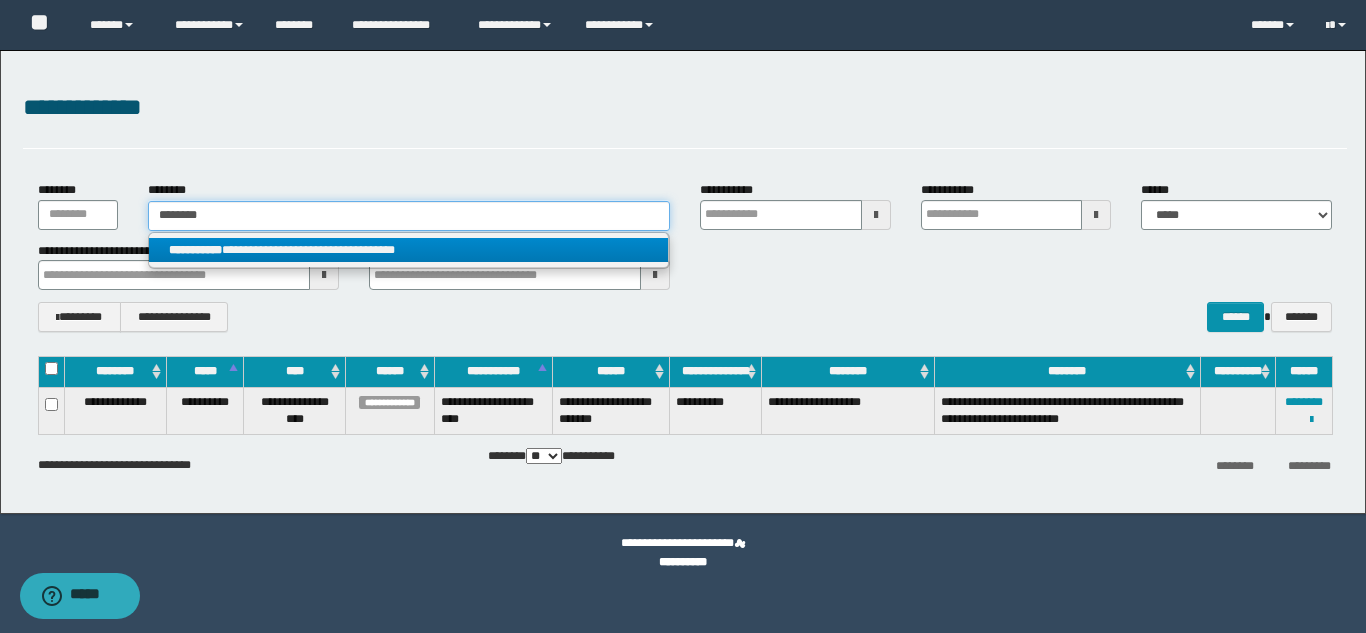 type 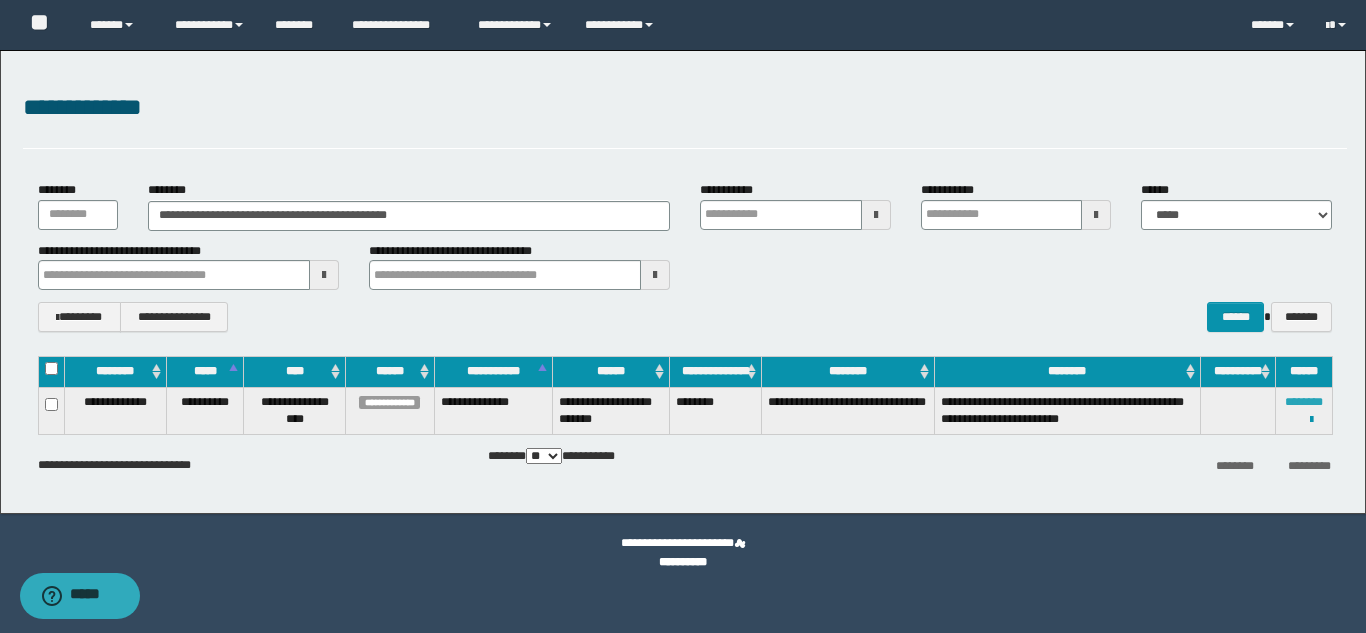 click on "********" at bounding box center [1304, 402] 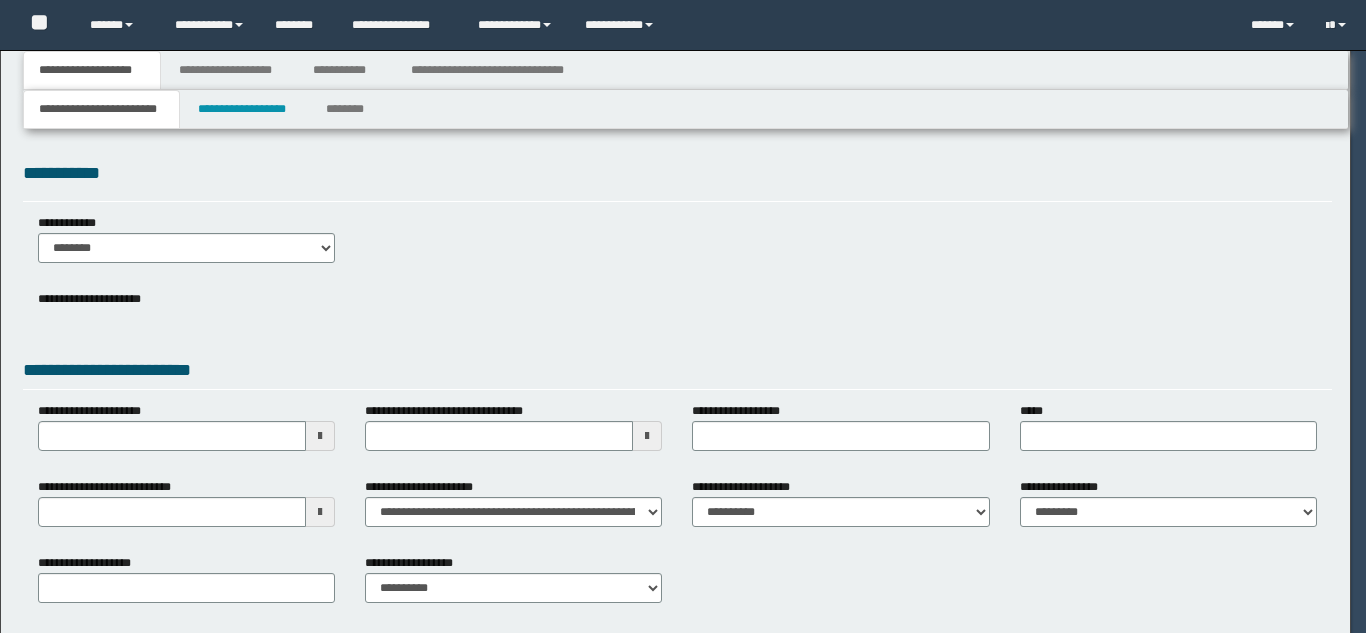 scroll, scrollTop: 0, scrollLeft: 0, axis: both 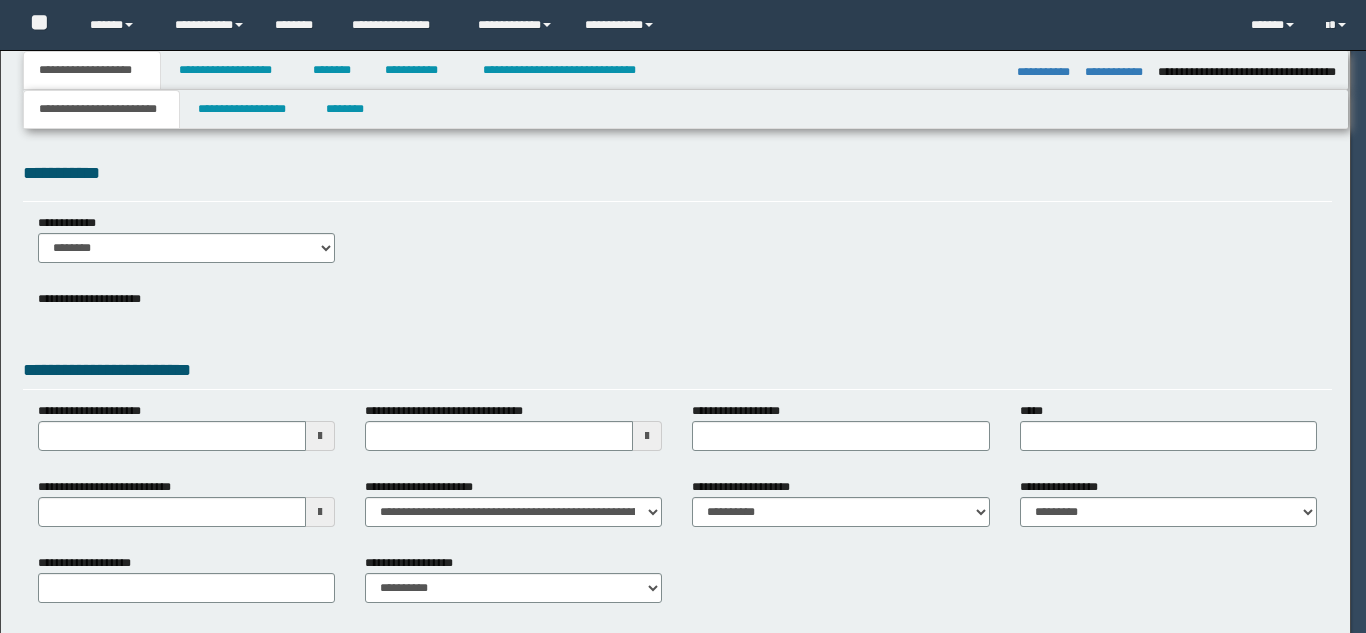 select on "*" 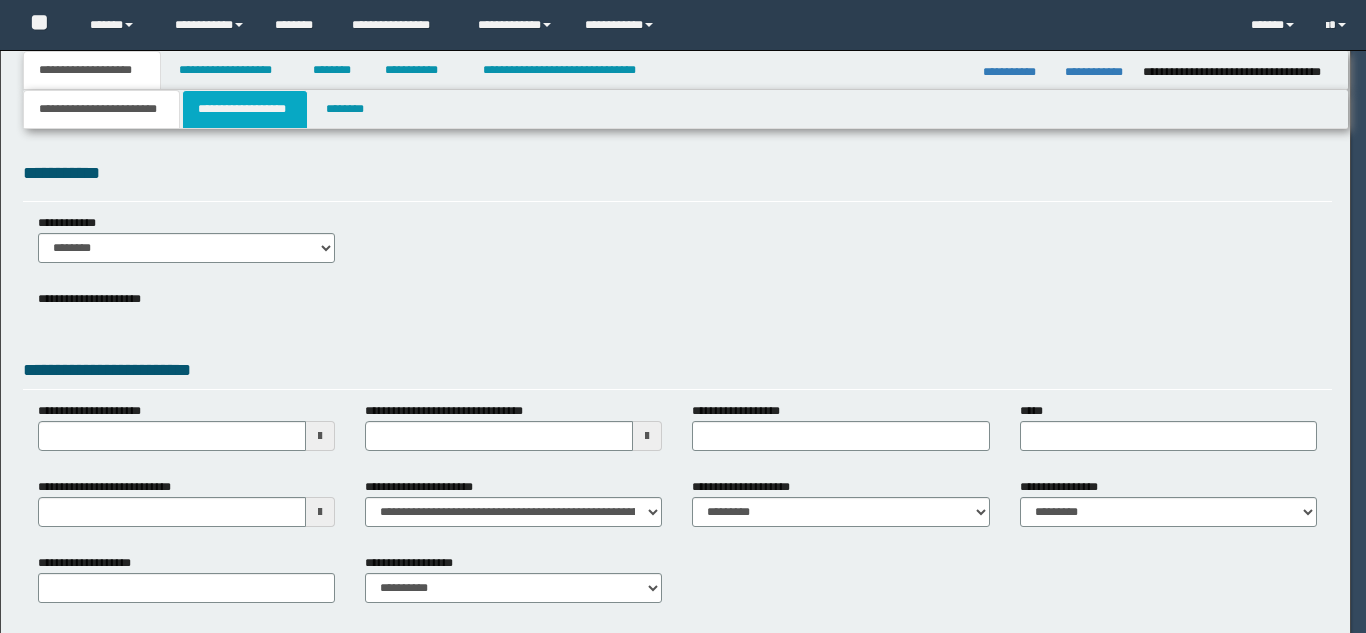 scroll, scrollTop: 0, scrollLeft: 0, axis: both 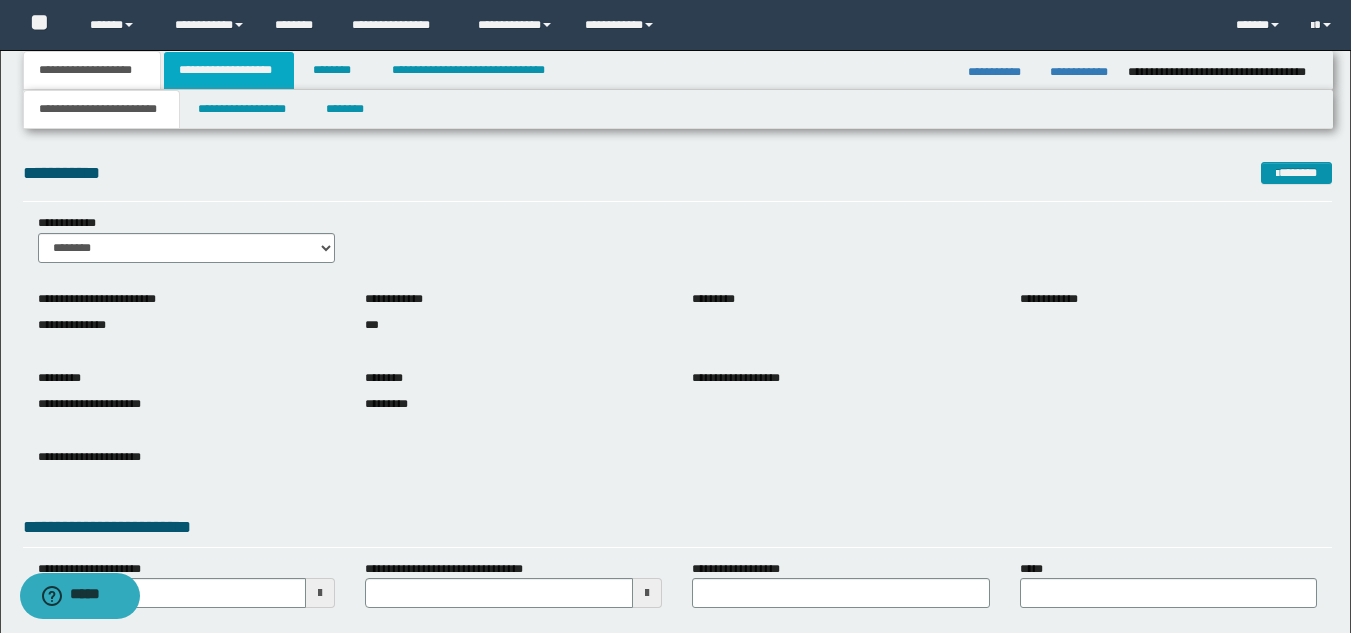 click on "**********" at bounding box center [229, 70] 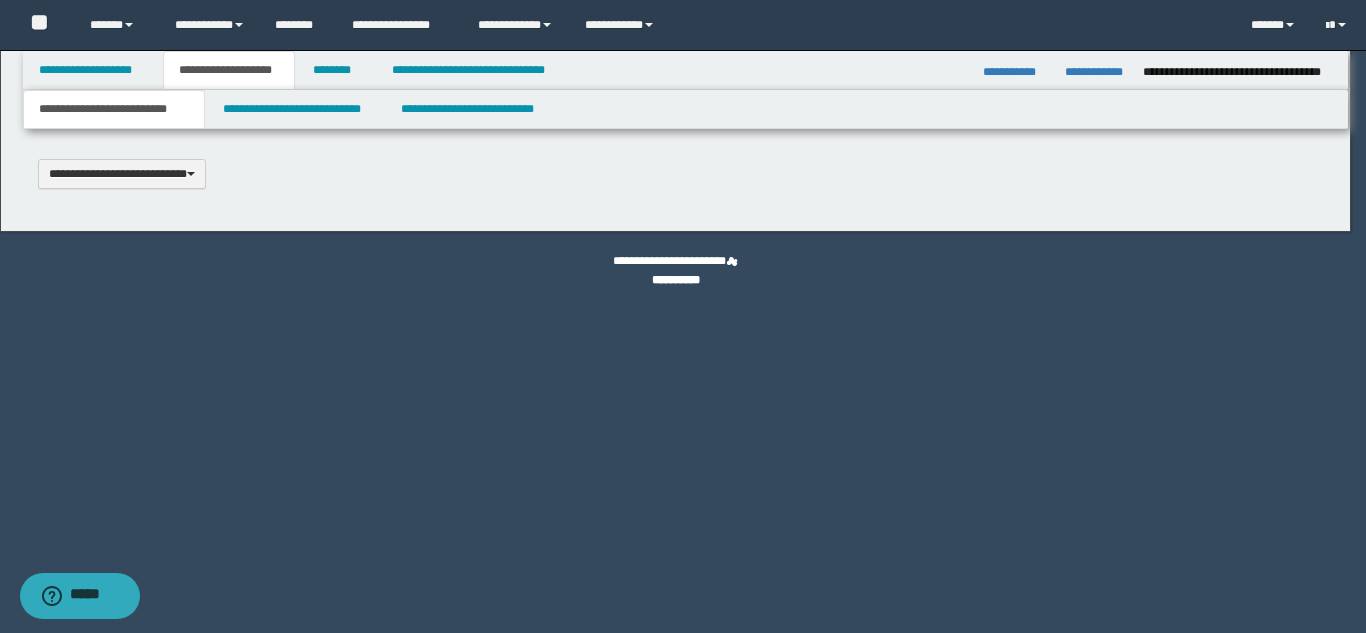 type 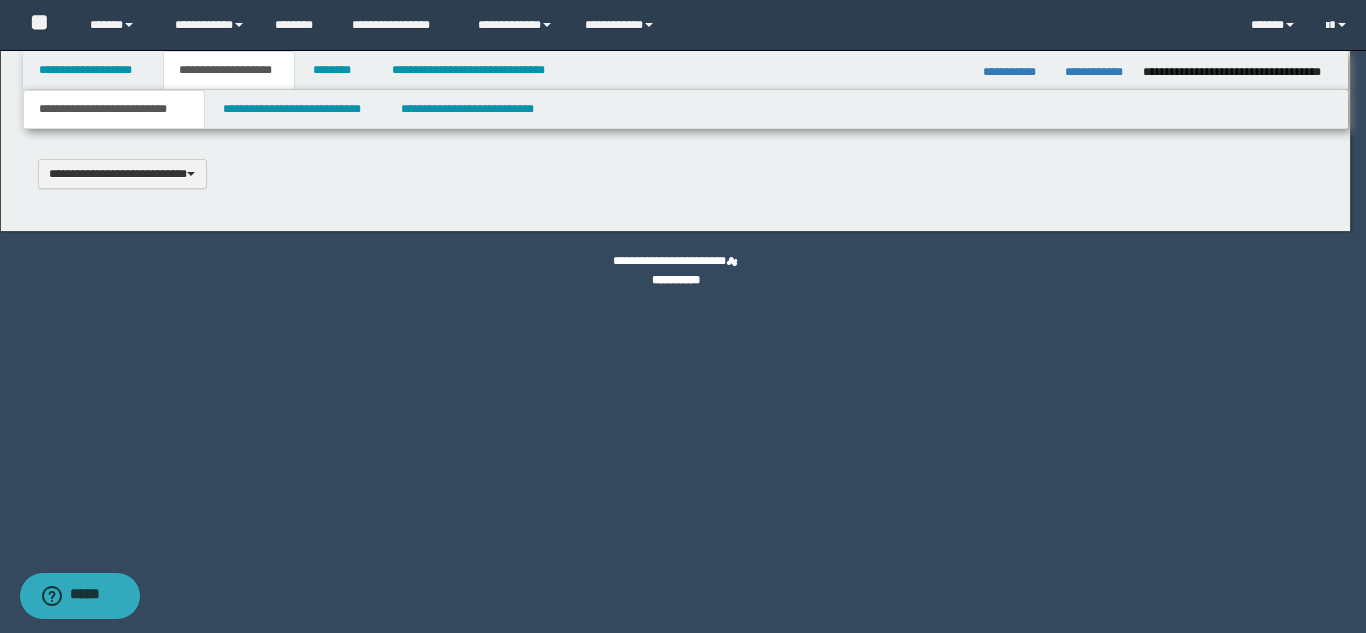 scroll, scrollTop: 0, scrollLeft: 0, axis: both 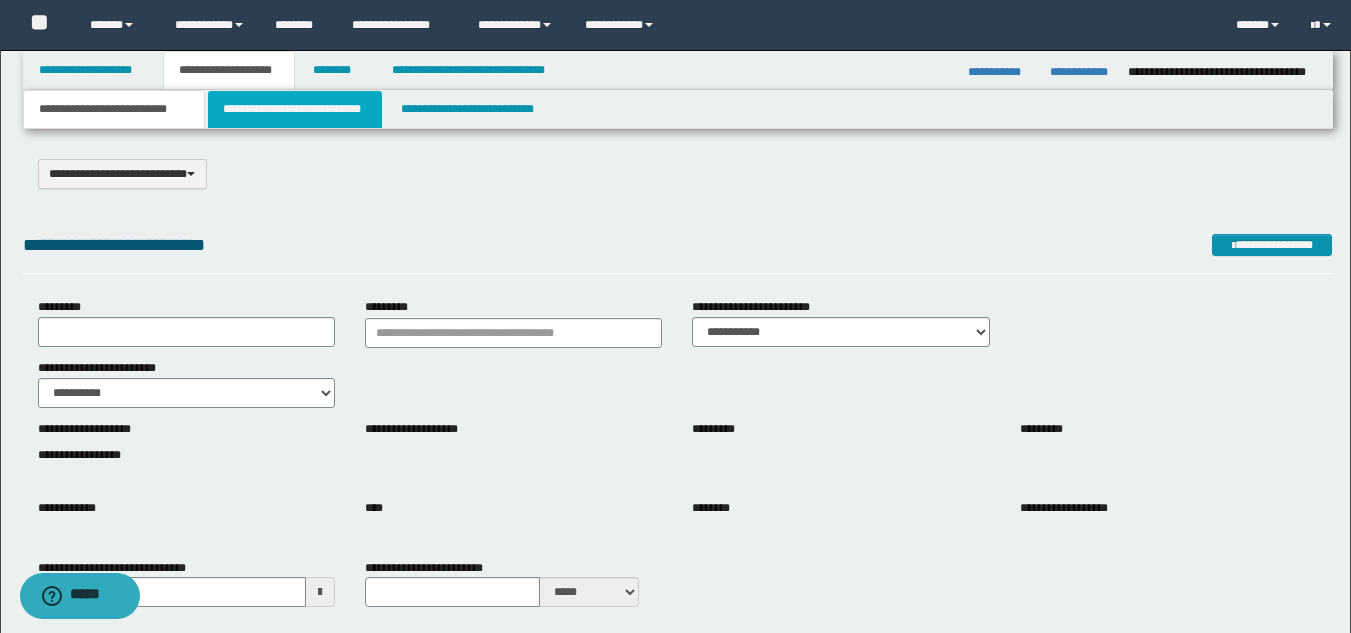 click on "**********" at bounding box center (295, 109) 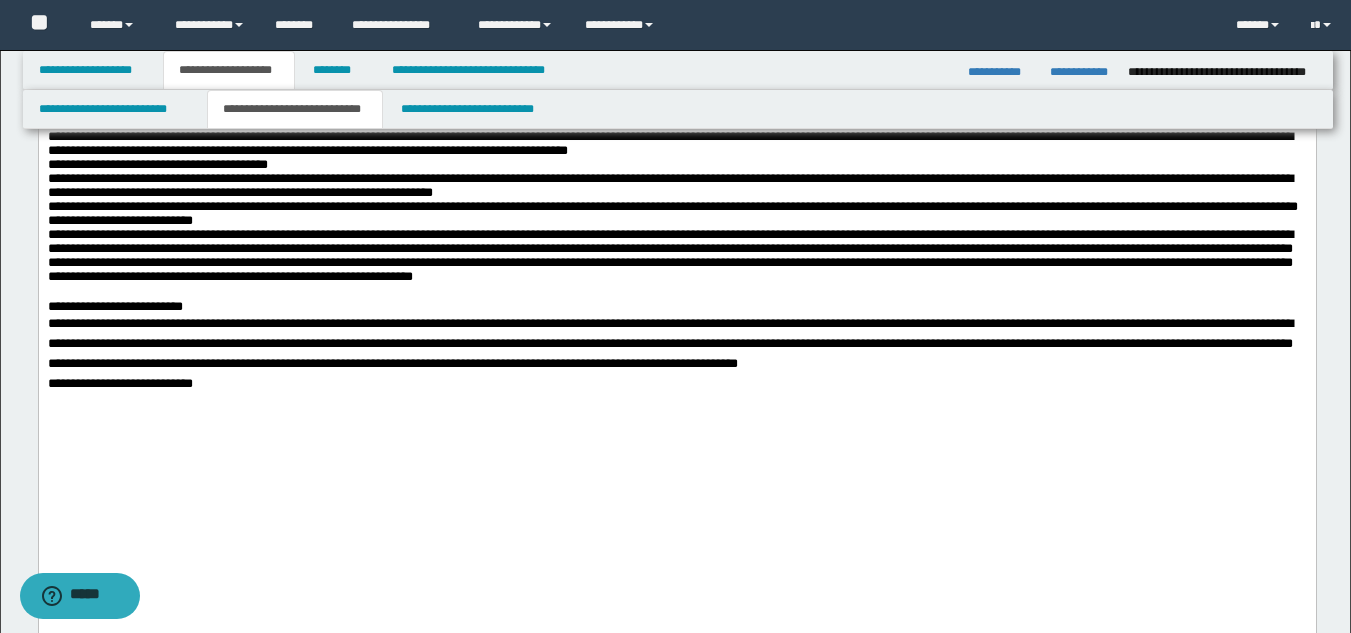 scroll, scrollTop: 300, scrollLeft: 0, axis: vertical 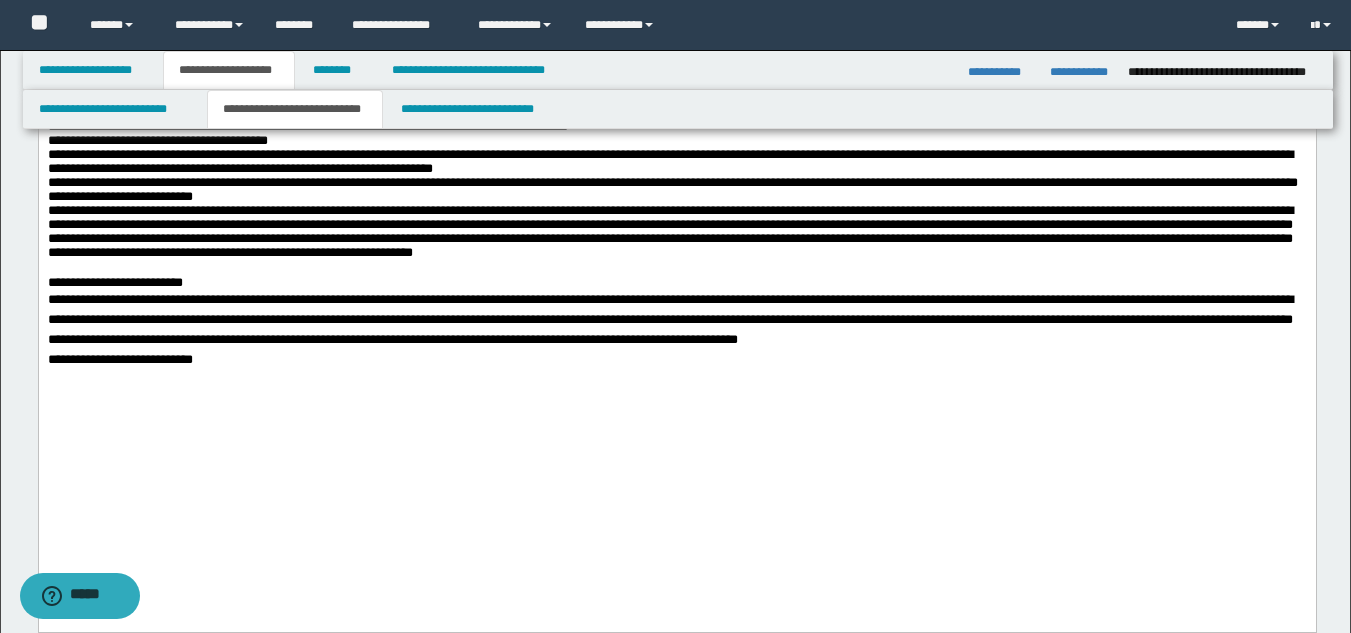click on "**********" at bounding box center [676, 320] 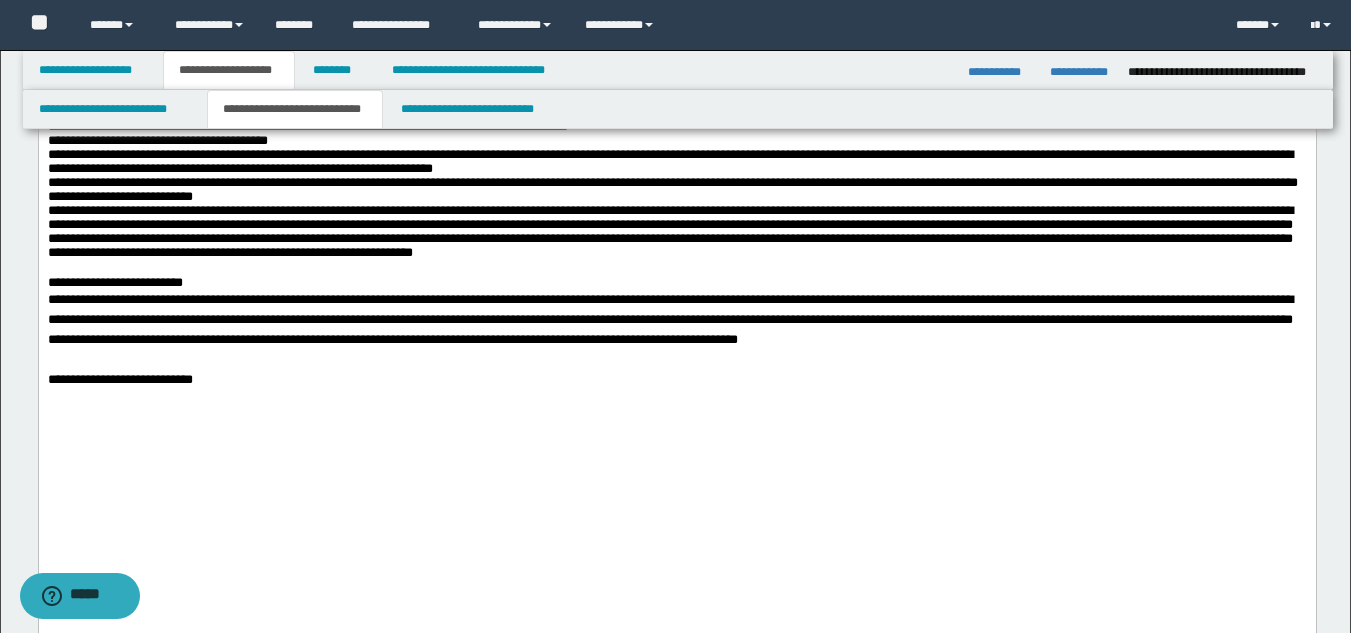click on "**********" at bounding box center [676, 320] 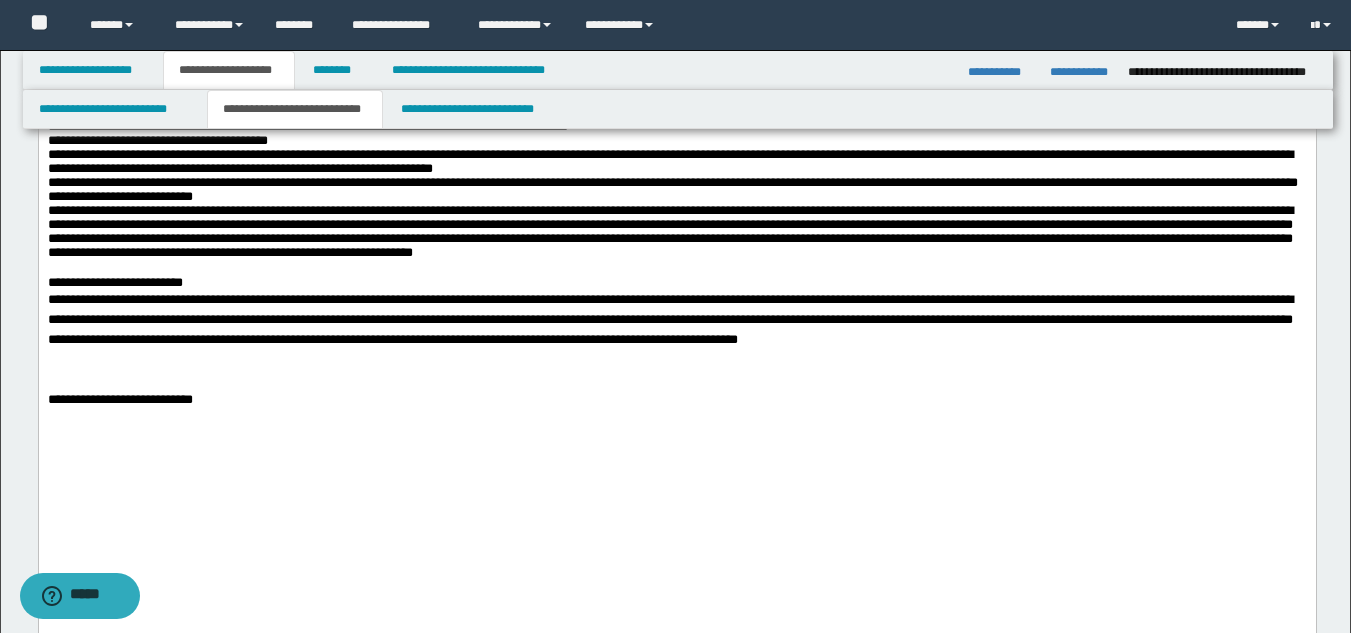 paste 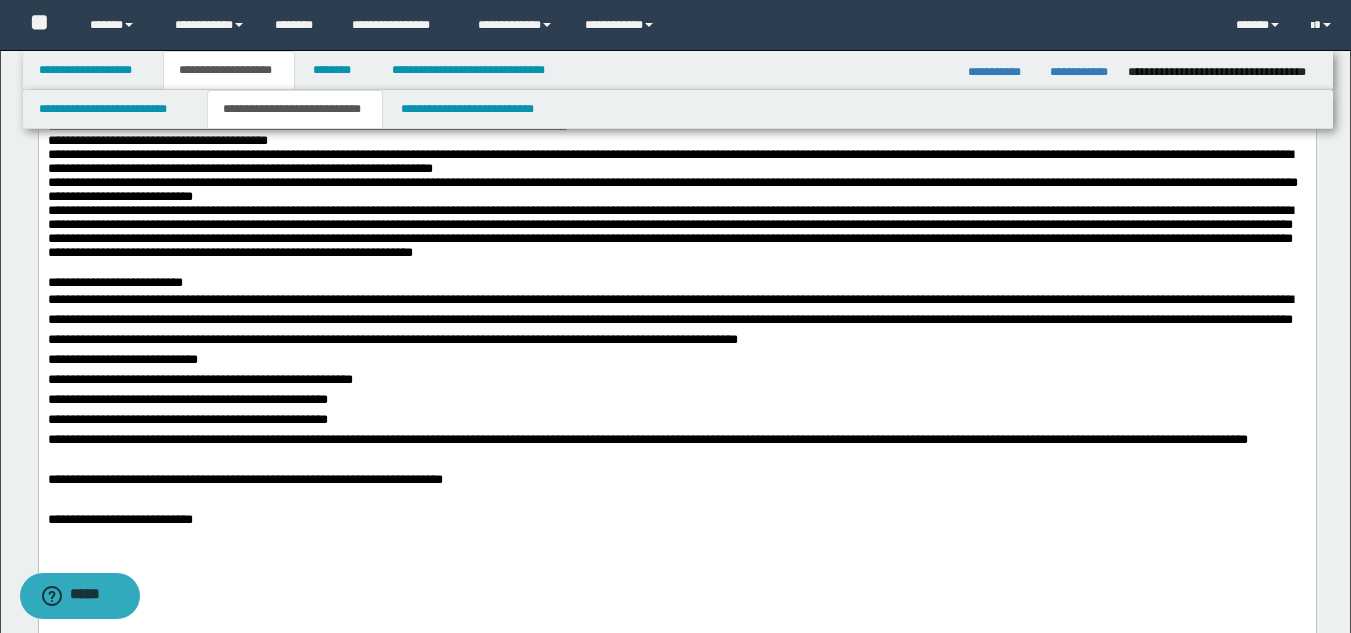 click on "**********" at bounding box center (676, 320) 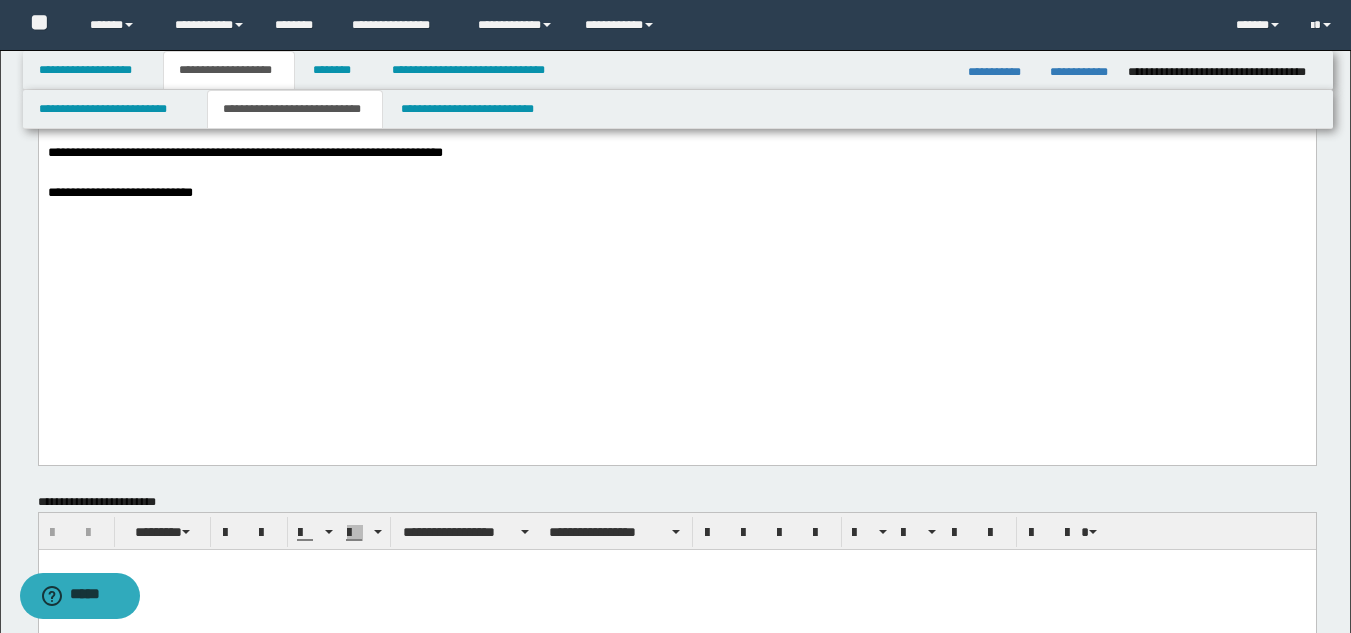 scroll, scrollTop: 500, scrollLeft: 0, axis: vertical 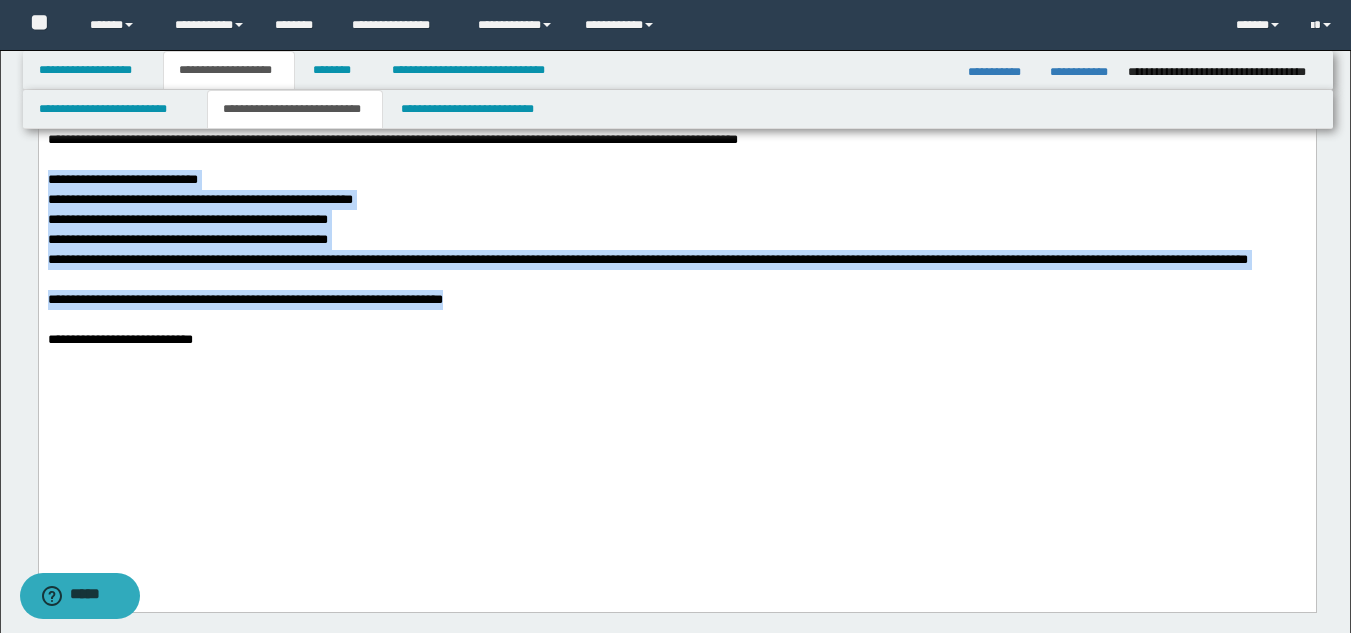drag, startPoint x: 45, startPoint y: 307, endPoint x: 694, endPoint y: 466, distance: 668.1931 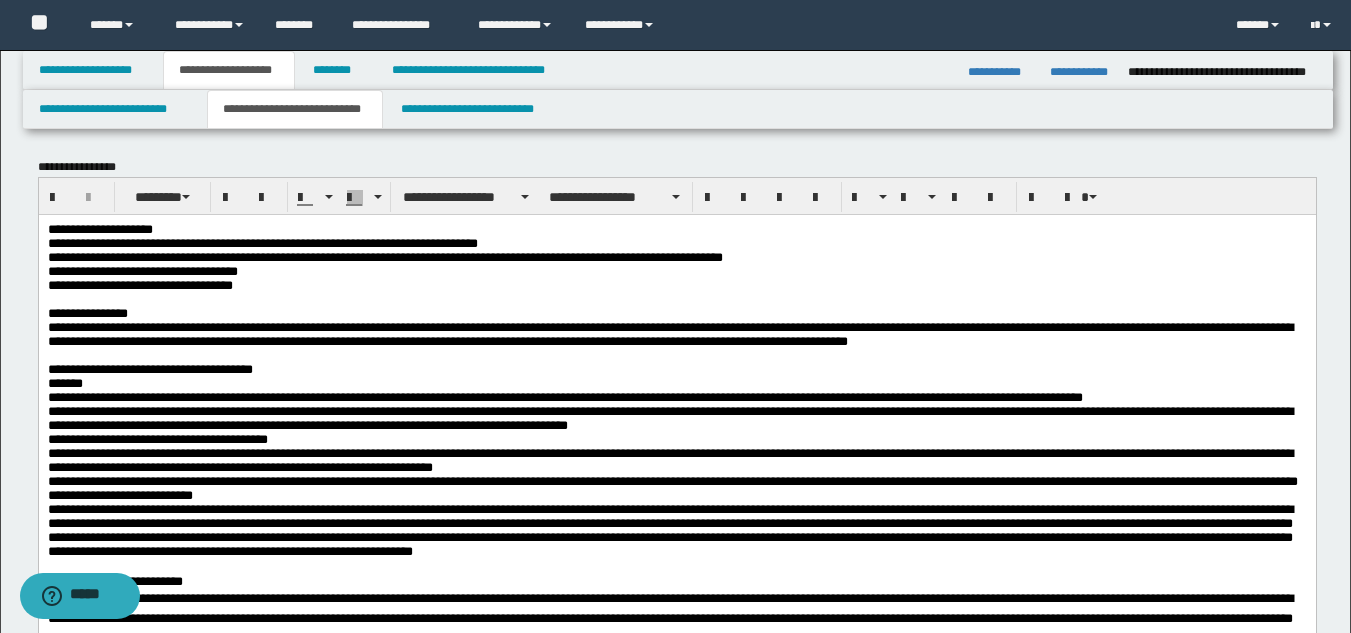 scroll, scrollTop: 0, scrollLeft: 0, axis: both 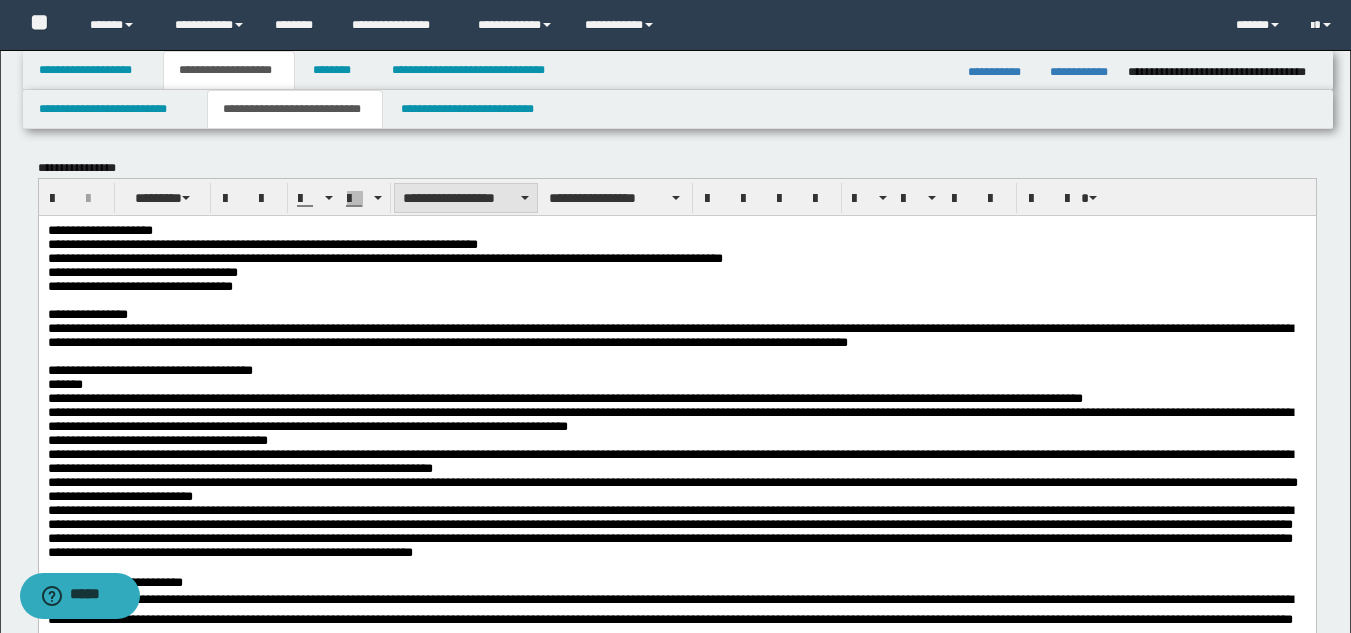 click on "**********" at bounding box center [466, 198] 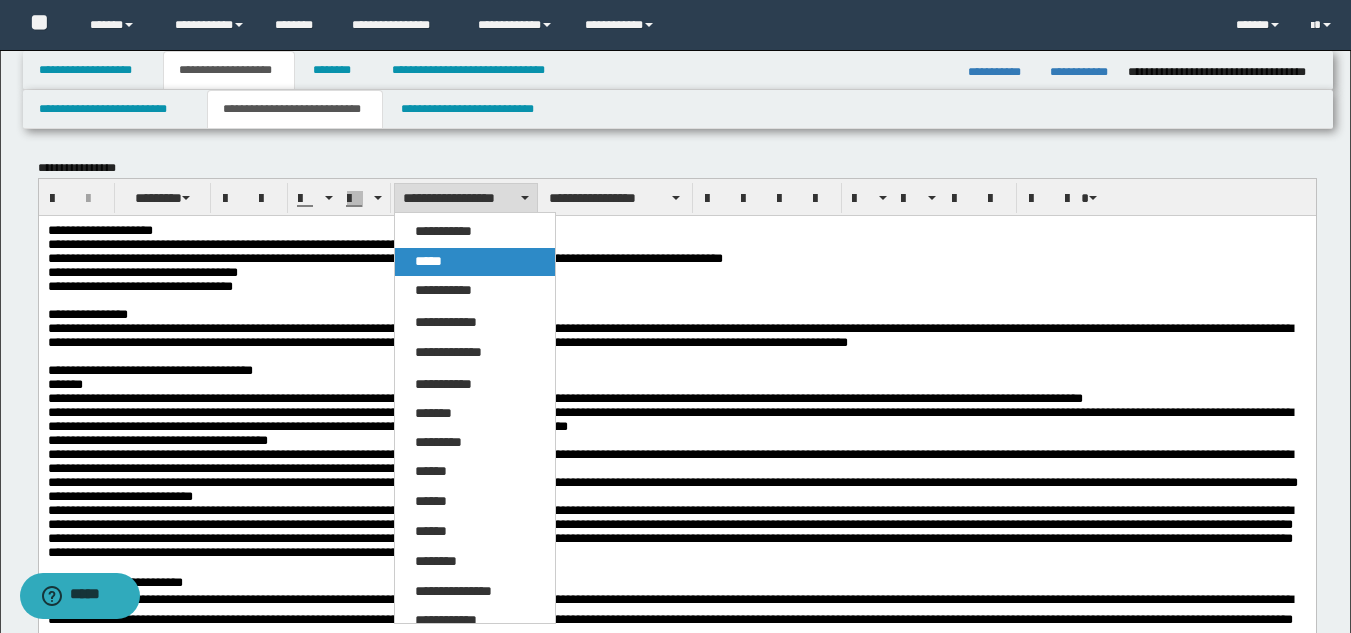click on "*****" at bounding box center [428, 261] 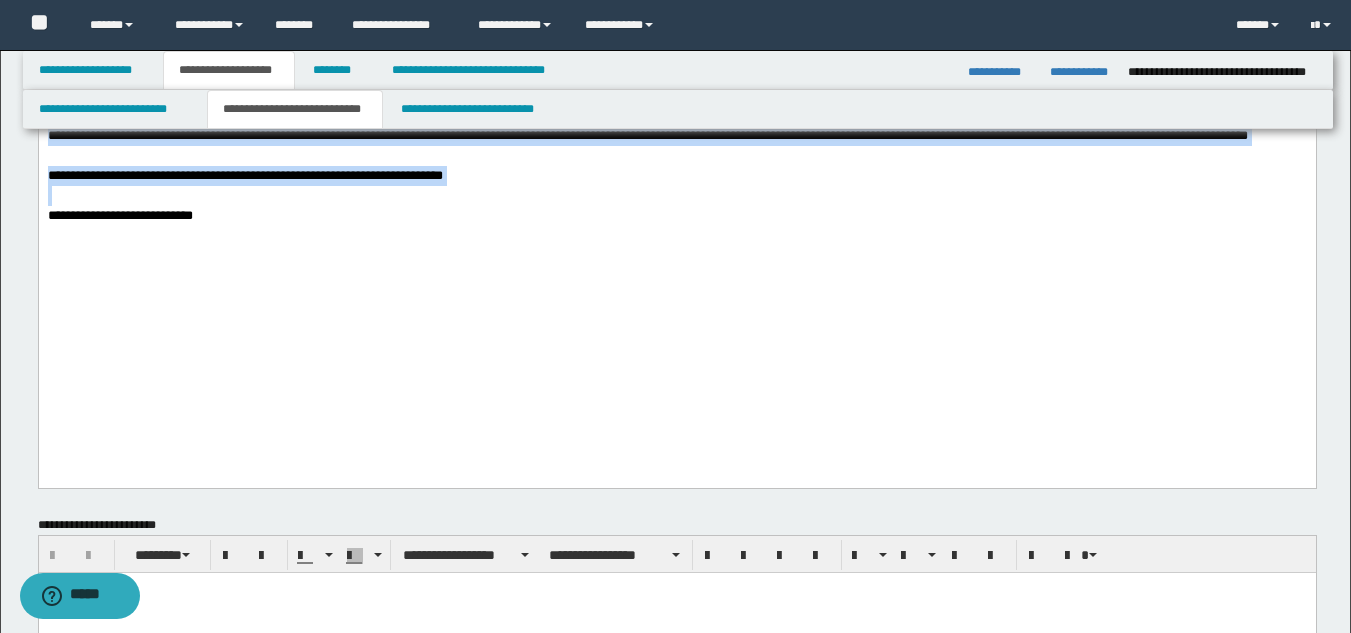 scroll, scrollTop: 800, scrollLeft: 0, axis: vertical 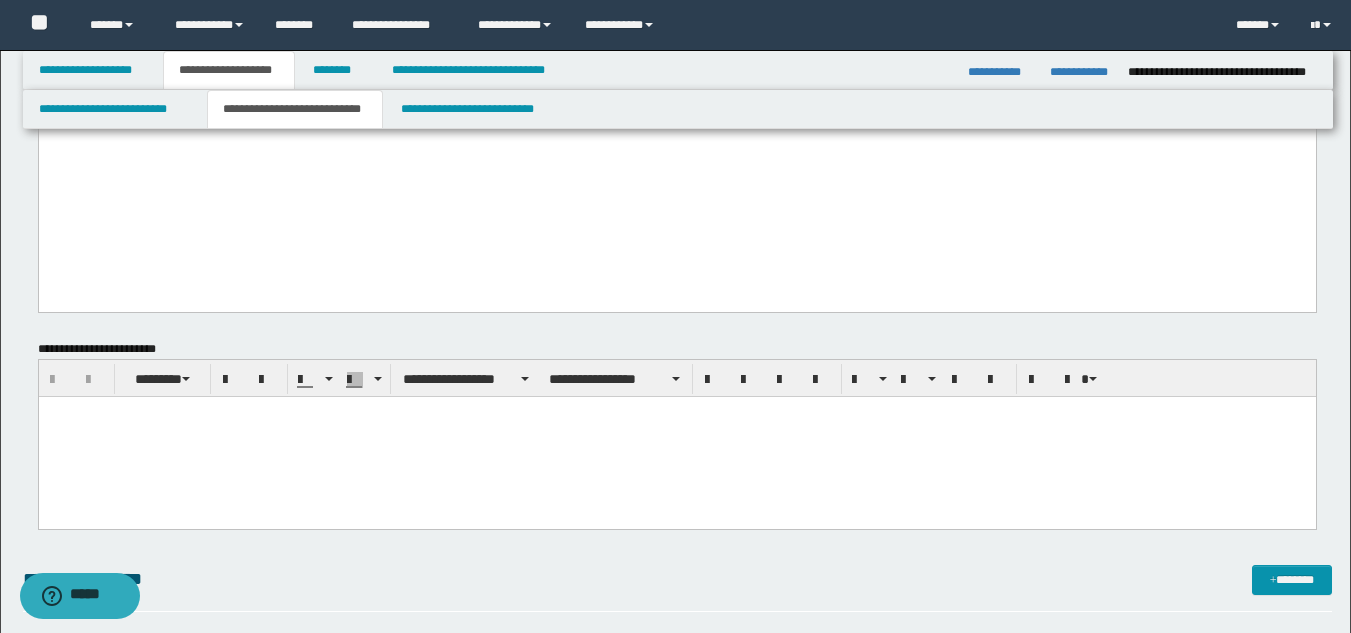 click on "**********" at bounding box center [676, -228] 